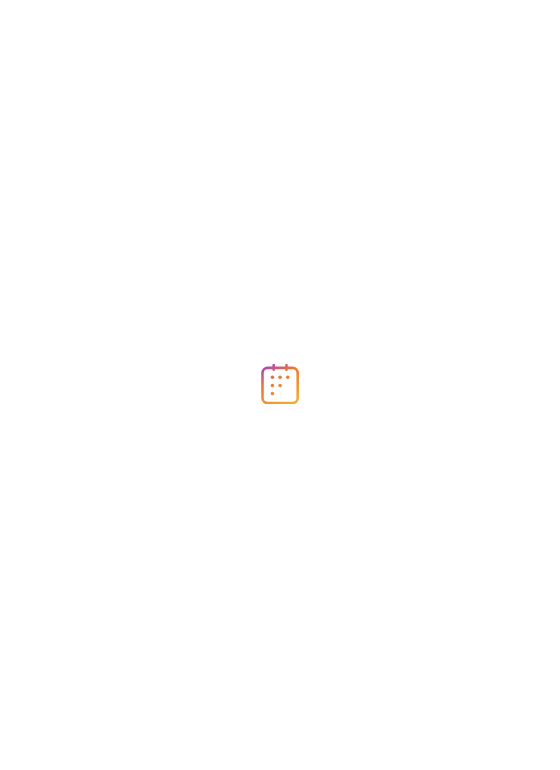 scroll, scrollTop: 0, scrollLeft: 0, axis: both 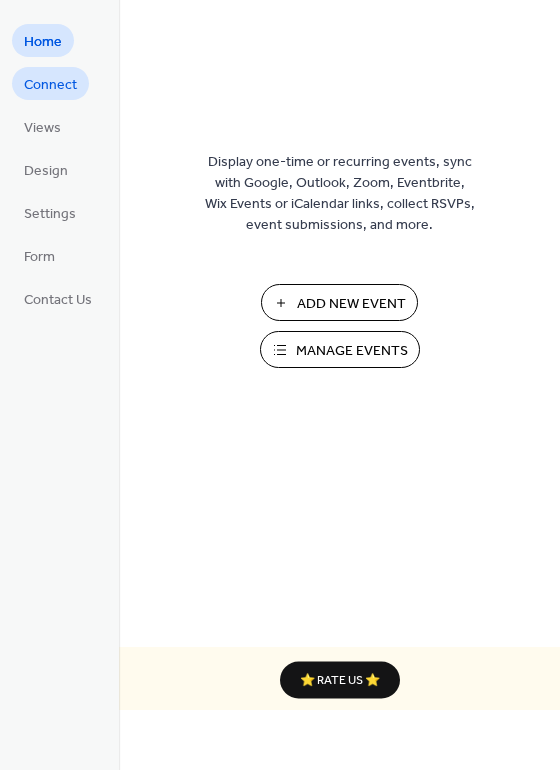 click on "Connect" at bounding box center [50, 85] 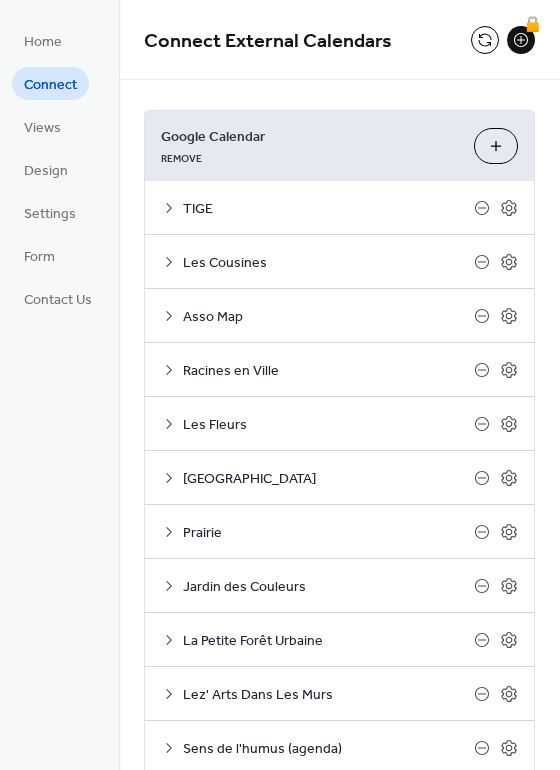 scroll, scrollTop: 169, scrollLeft: 0, axis: vertical 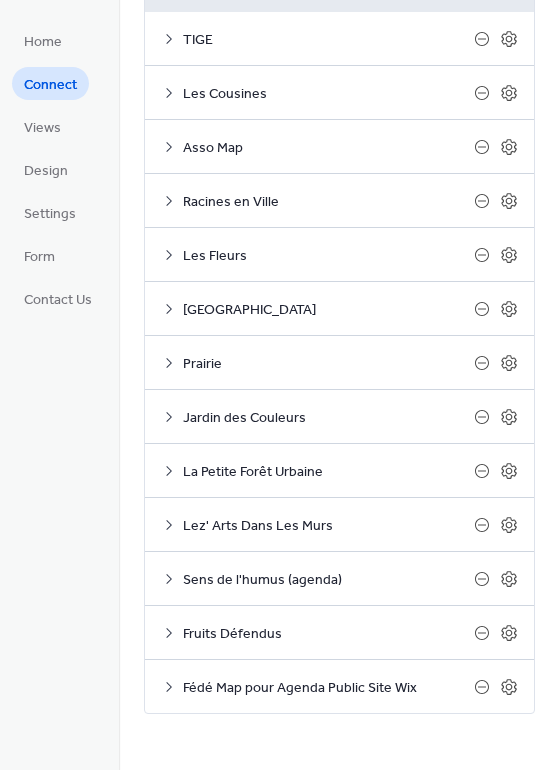 click on "Fédé Map pour Agenda Public Site Wix" at bounding box center [328, 688] 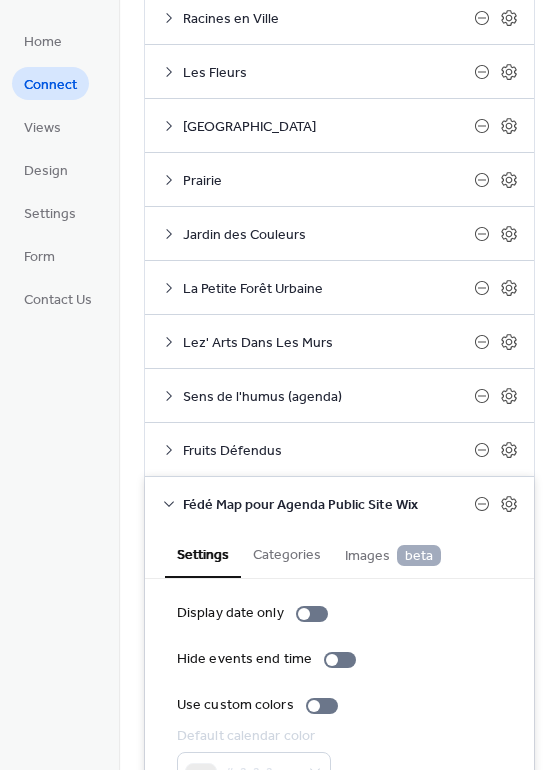 scroll, scrollTop: 452, scrollLeft: 0, axis: vertical 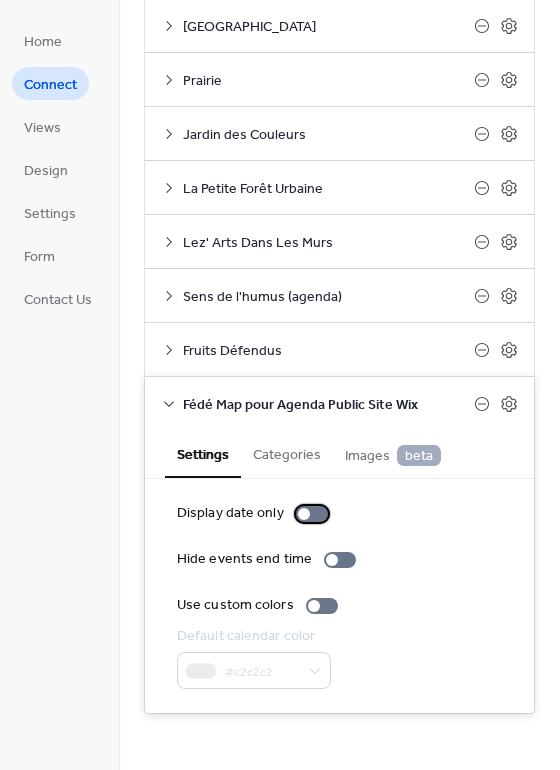 click at bounding box center (312, 514) 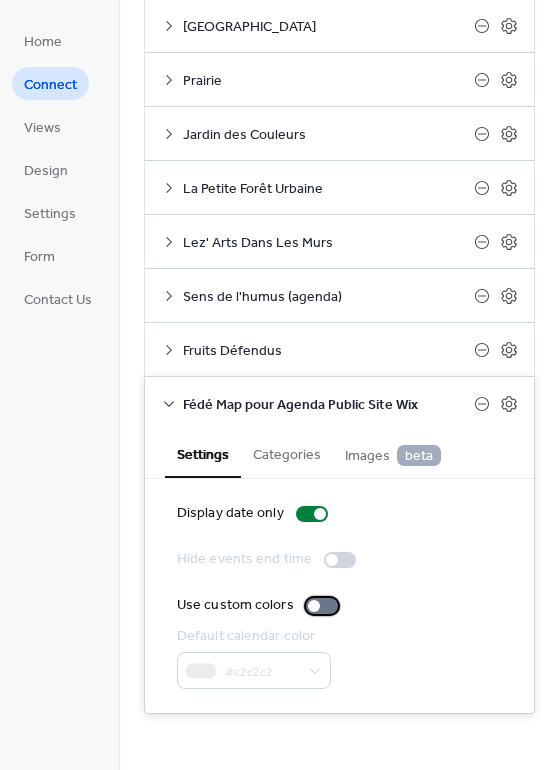 click at bounding box center [322, 606] 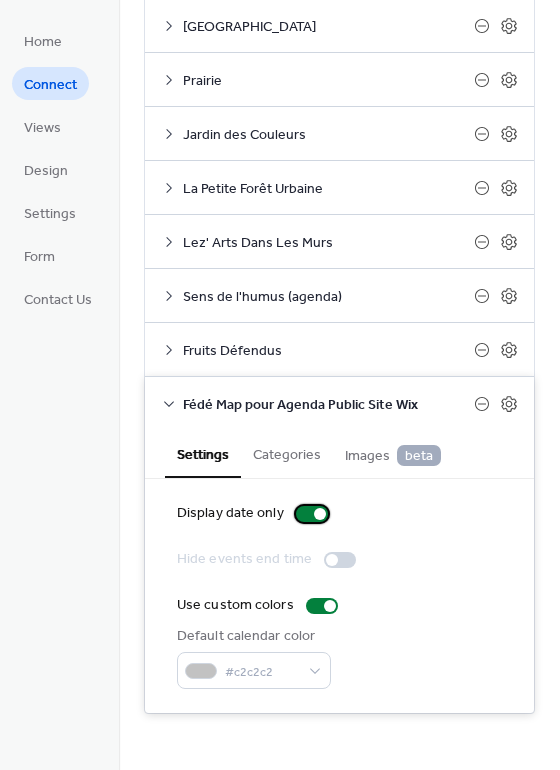 click at bounding box center [312, 514] 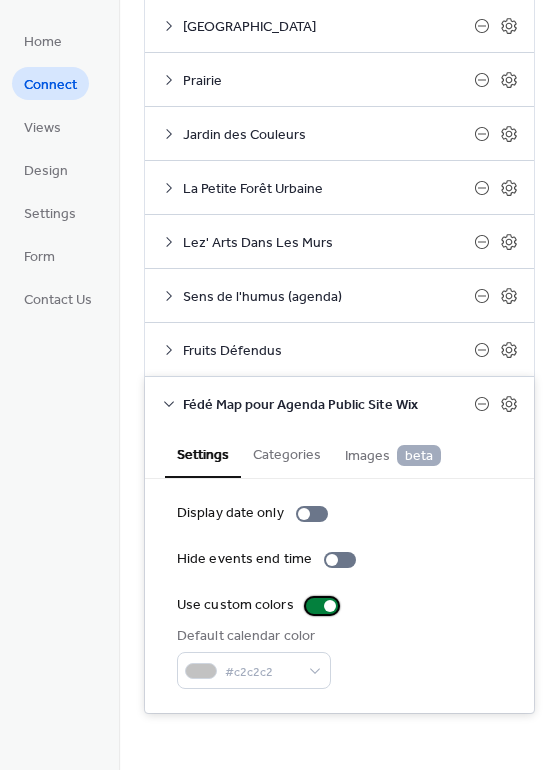 click at bounding box center [322, 606] 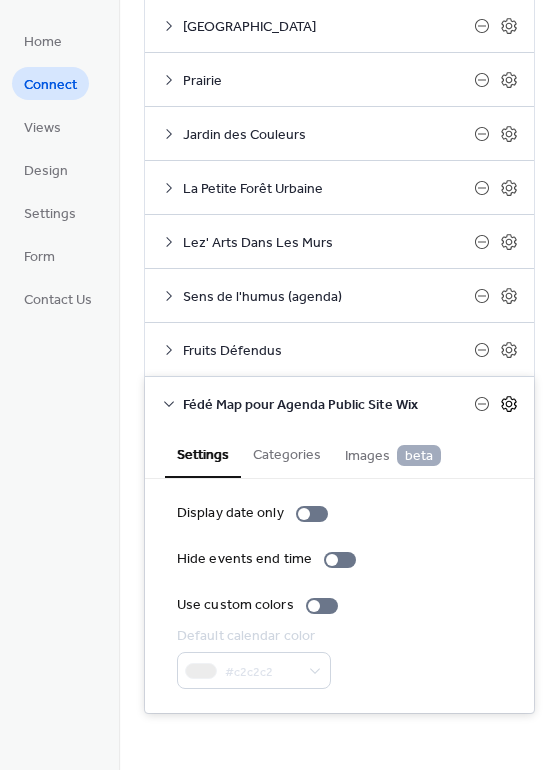 click 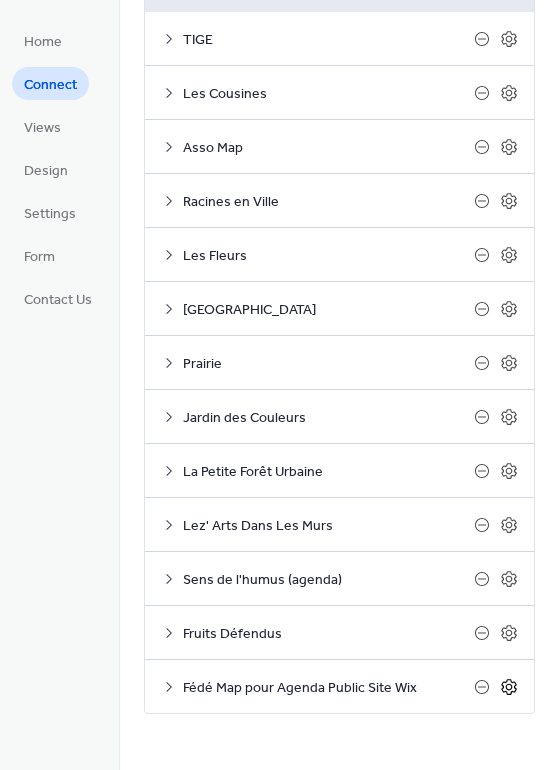 click 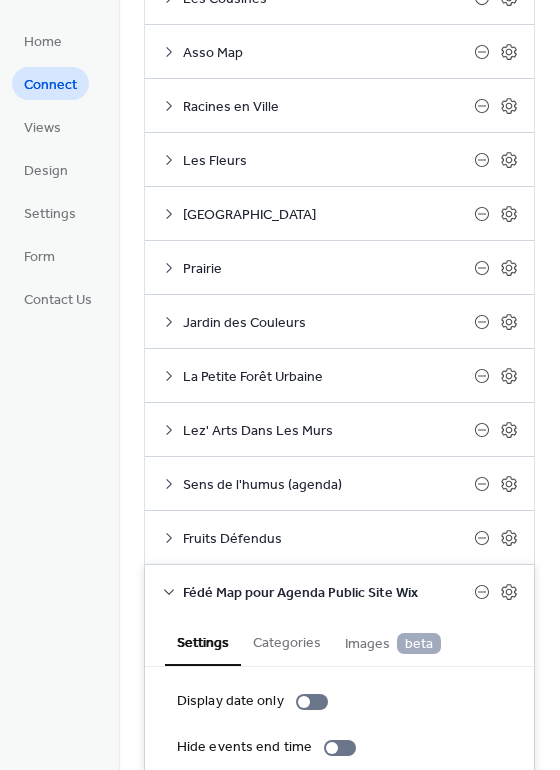 scroll, scrollTop: 452, scrollLeft: 0, axis: vertical 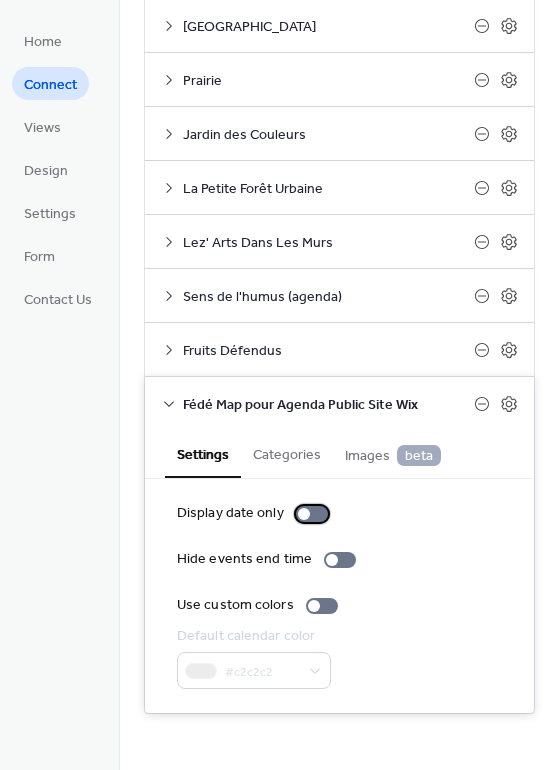 click on "Display date only" at bounding box center (230, 513) 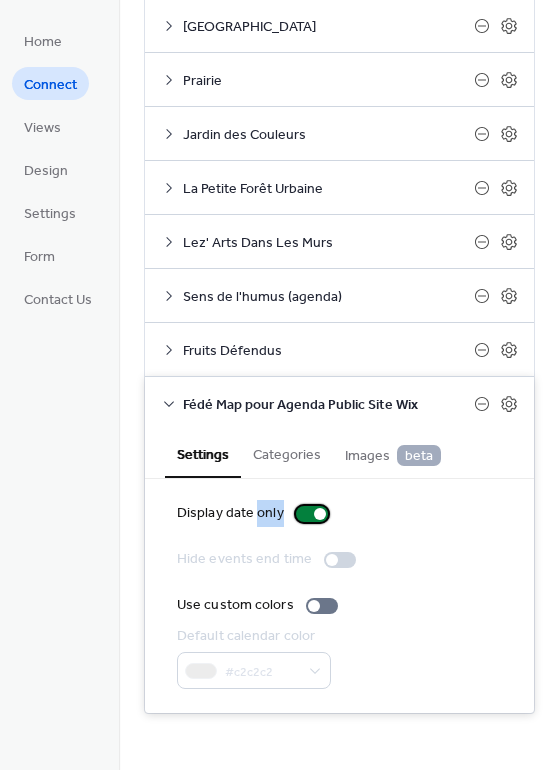 click on "Display date only" at bounding box center (230, 513) 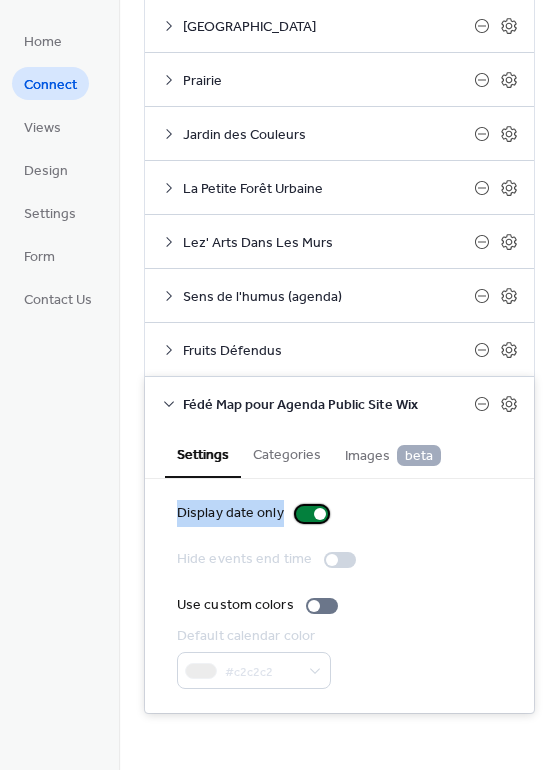 click on "Display date only" at bounding box center (230, 513) 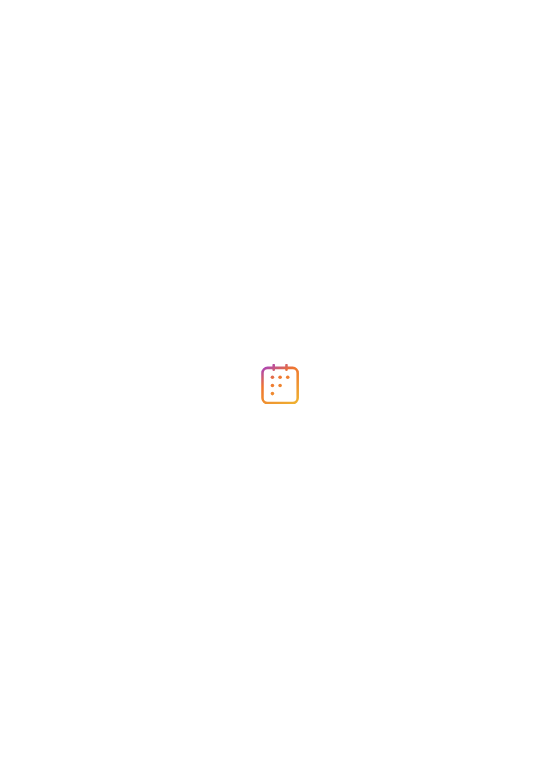 scroll, scrollTop: 0, scrollLeft: 0, axis: both 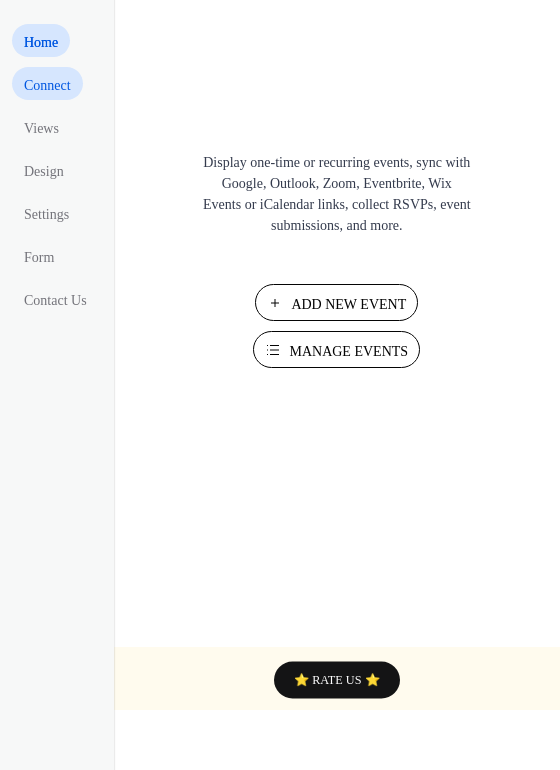 click on "Connect" at bounding box center (47, 85) 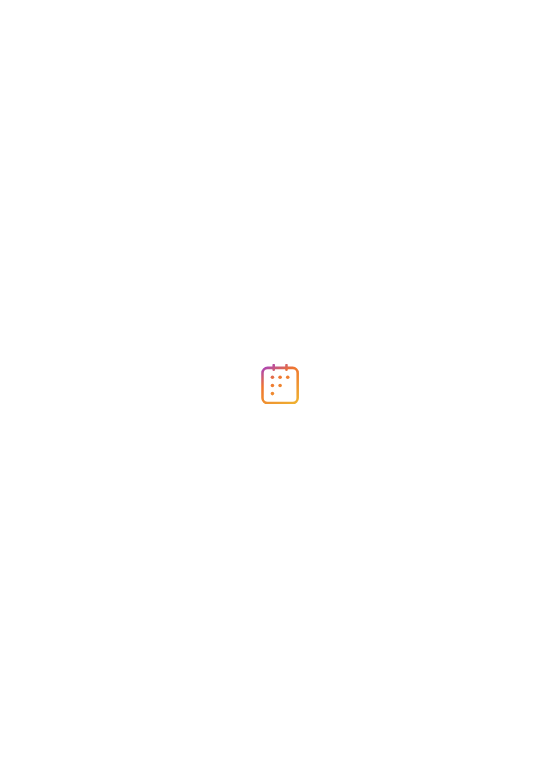 scroll, scrollTop: 0, scrollLeft: 0, axis: both 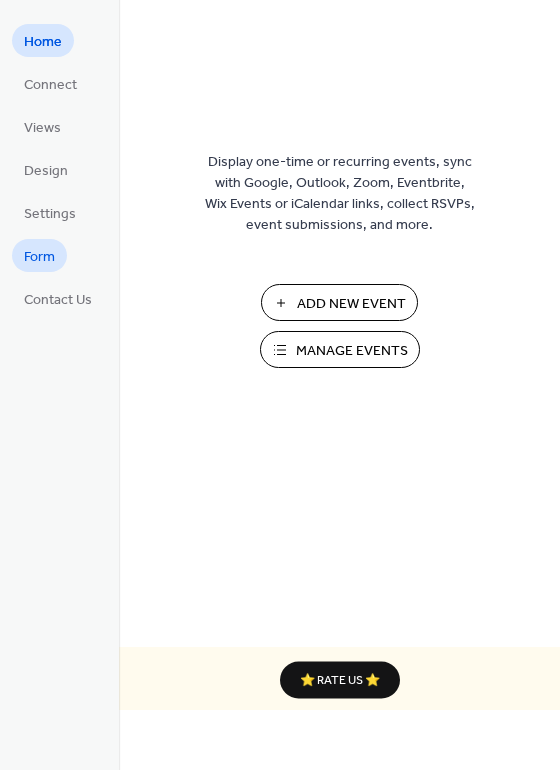 click on "Form" at bounding box center [39, 255] 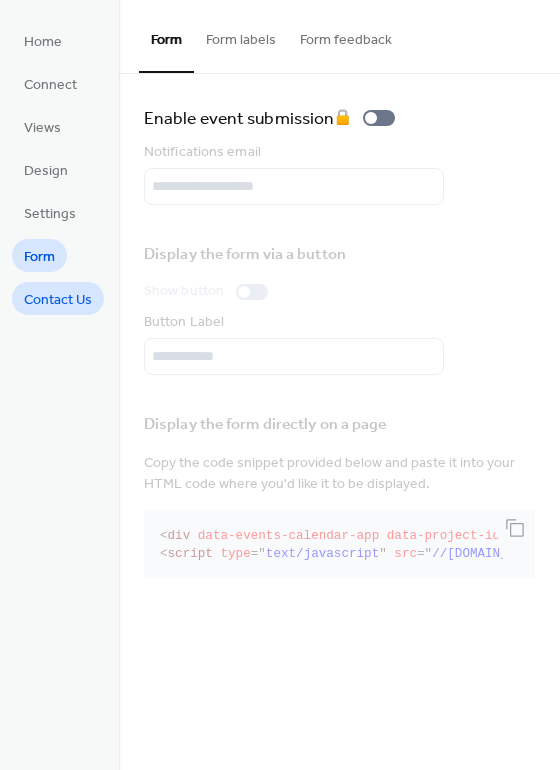 click on "Contact Us" at bounding box center (58, 300) 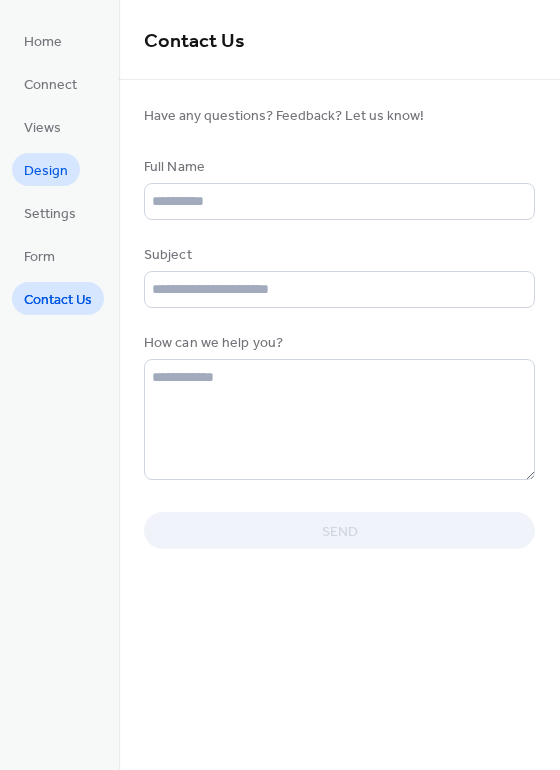 click on "Design" at bounding box center (46, 171) 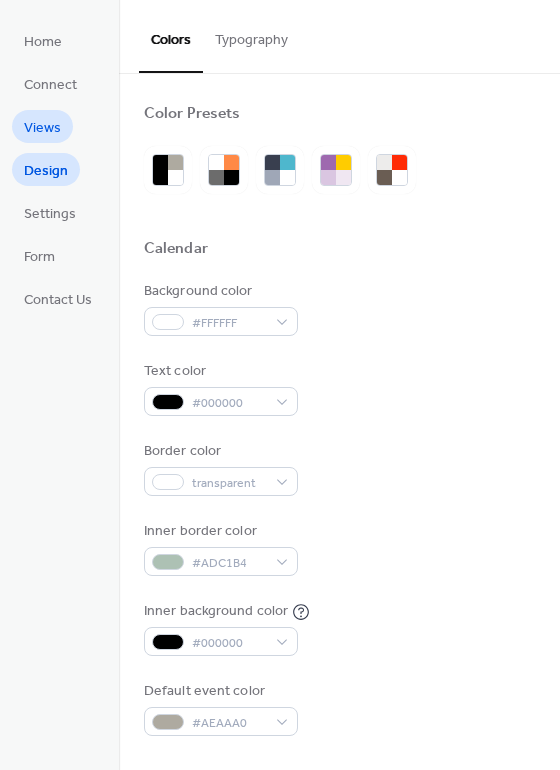 click on "Views" at bounding box center (42, 128) 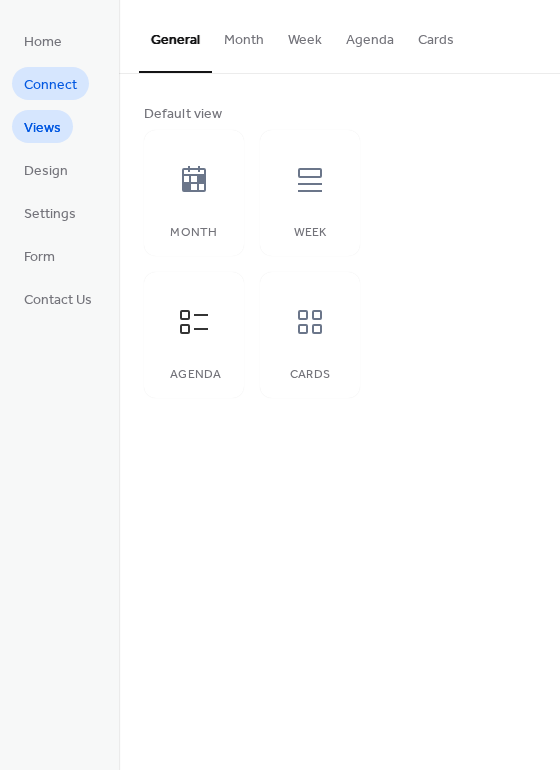 click on "Connect" at bounding box center (50, 85) 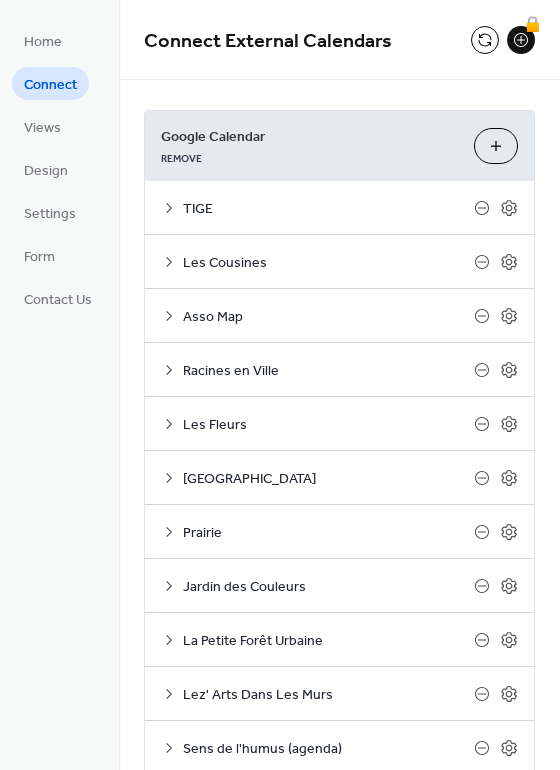 click on "Choose Calendars" at bounding box center (496, 146) 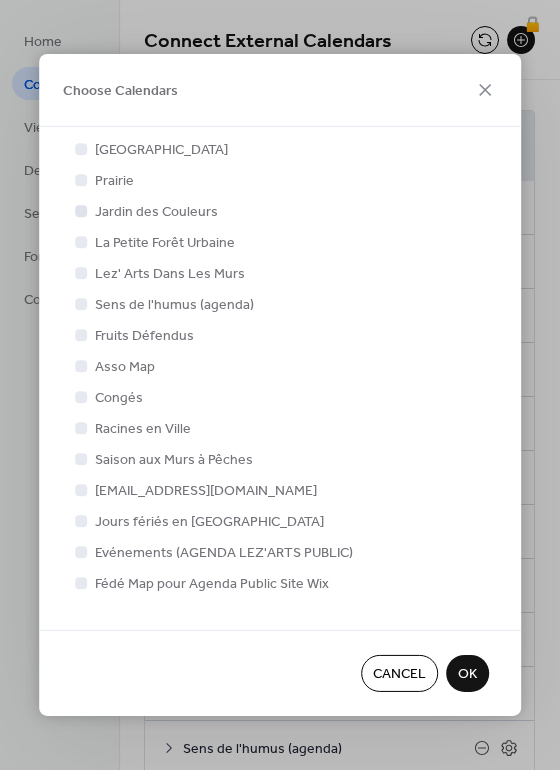 scroll, scrollTop: 157, scrollLeft: 0, axis: vertical 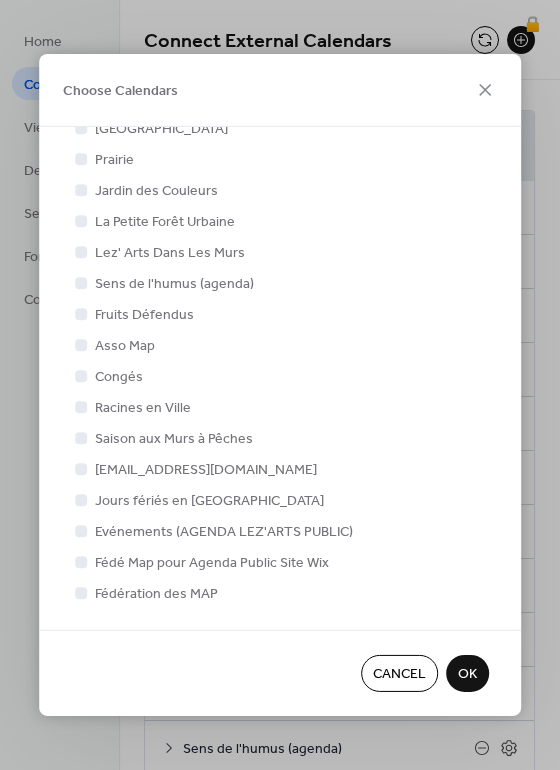 click at bounding box center [81, 469] 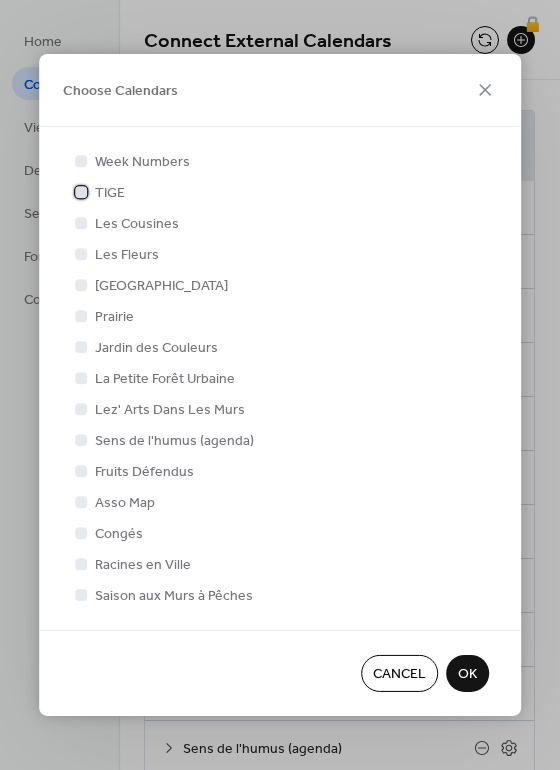click 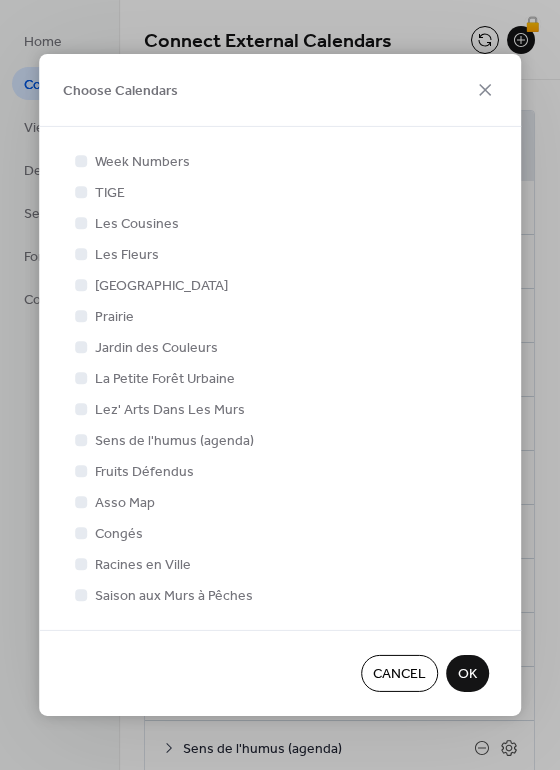 click at bounding box center (81, 192) 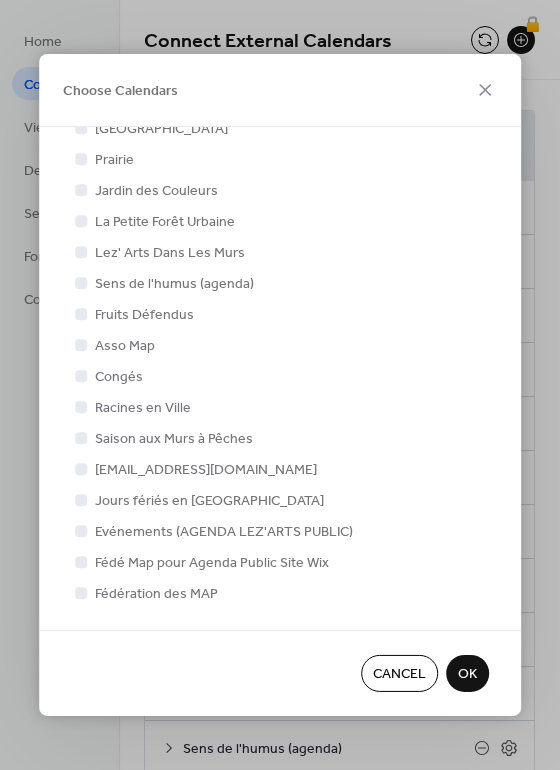 click at bounding box center [81, 469] 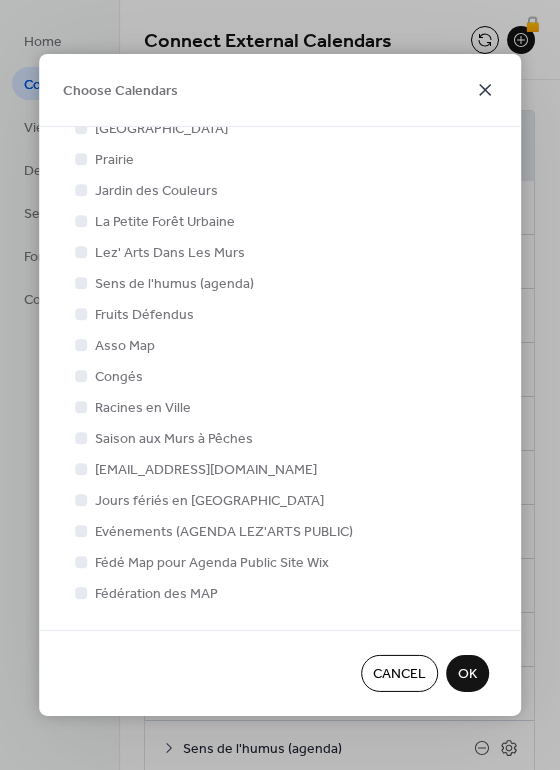click 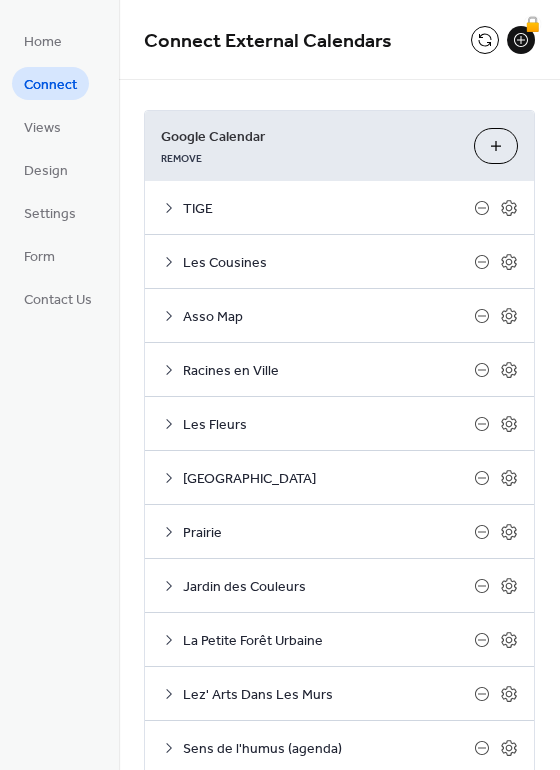 click on "Choose Calendars" at bounding box center [496, 146] 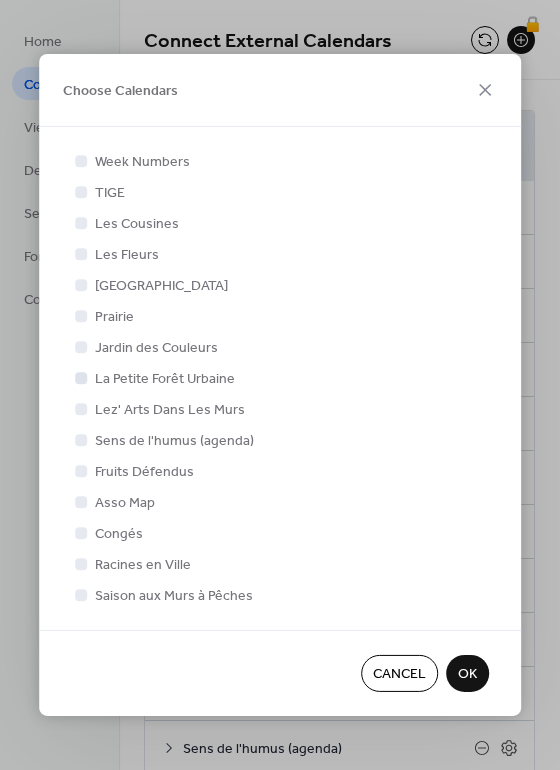 scroll, scrollTop: 157, scrollLeft: 0, axis: vertical 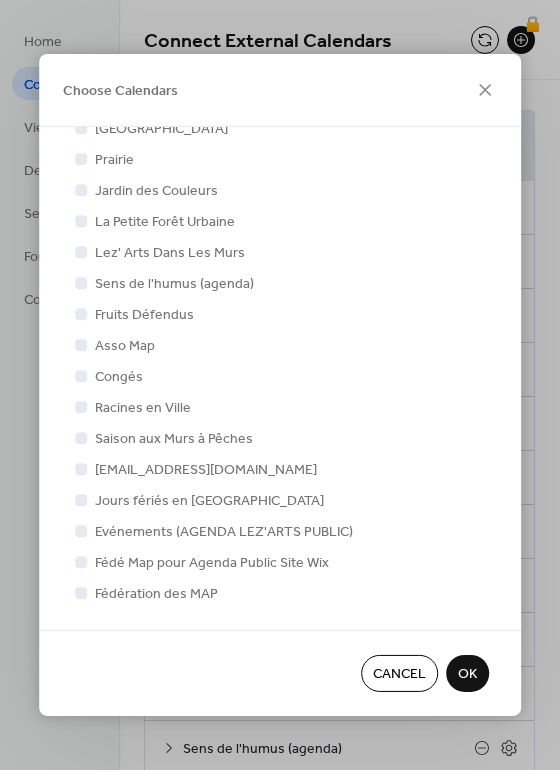 click at bounding box center (81, 469) 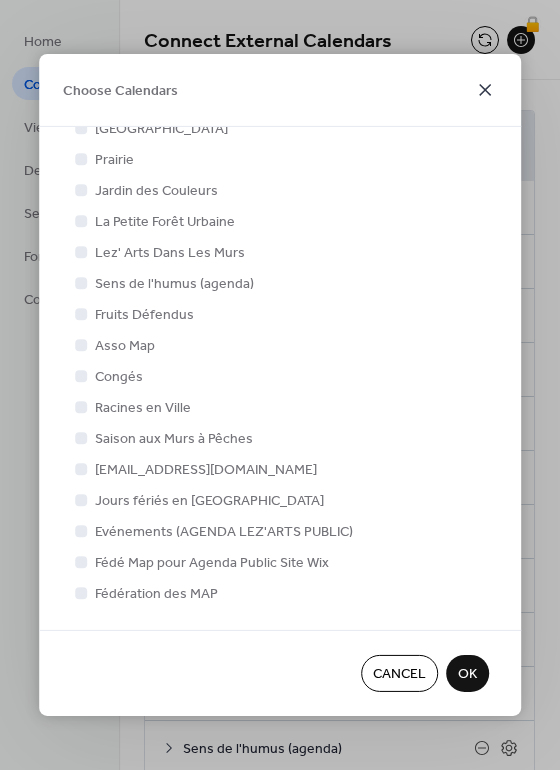 click 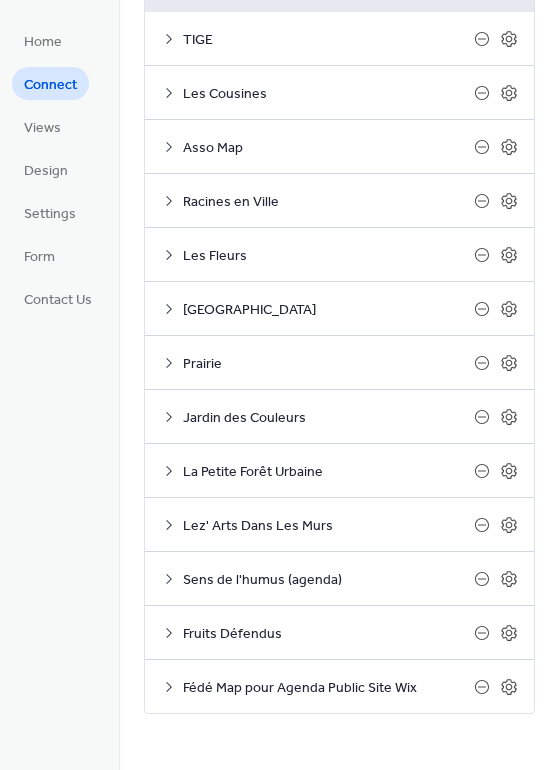 scroll, scrollTop: 0, scrollLeft: 0, axis: both 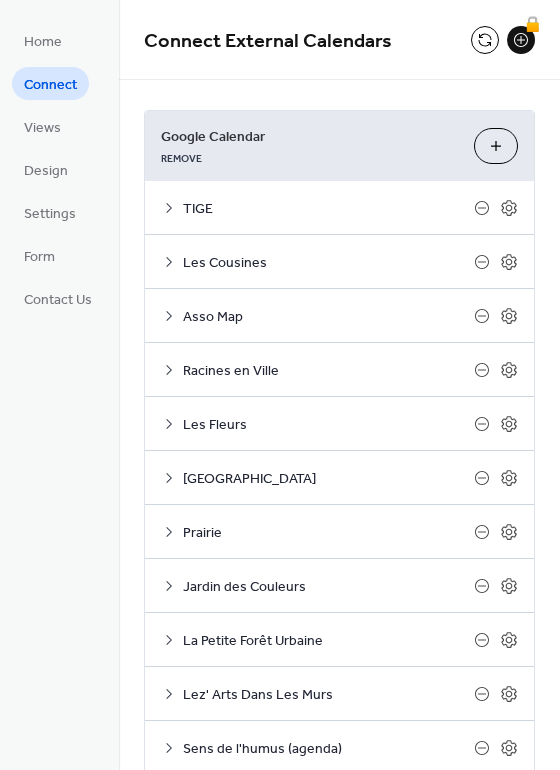 click on "Choose Calendars" at bounding box center (496, 146) 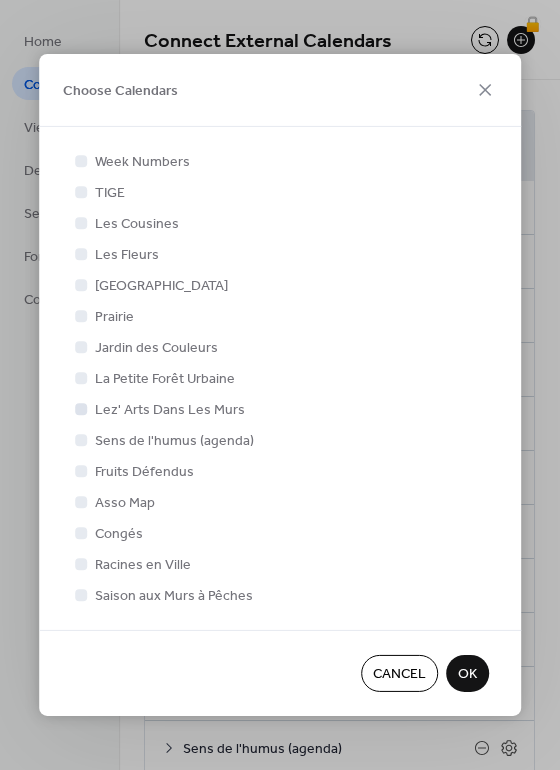 scroll, scrollTop: 157, scrollLeft: 0, axis: vertical 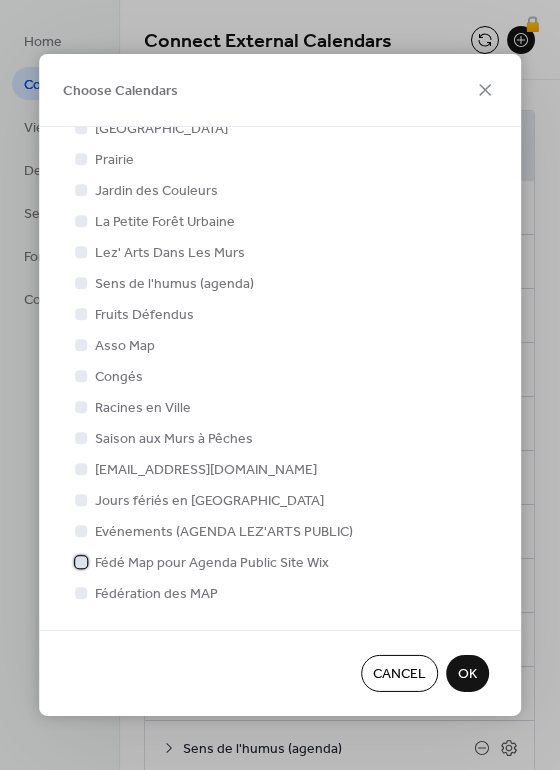 click 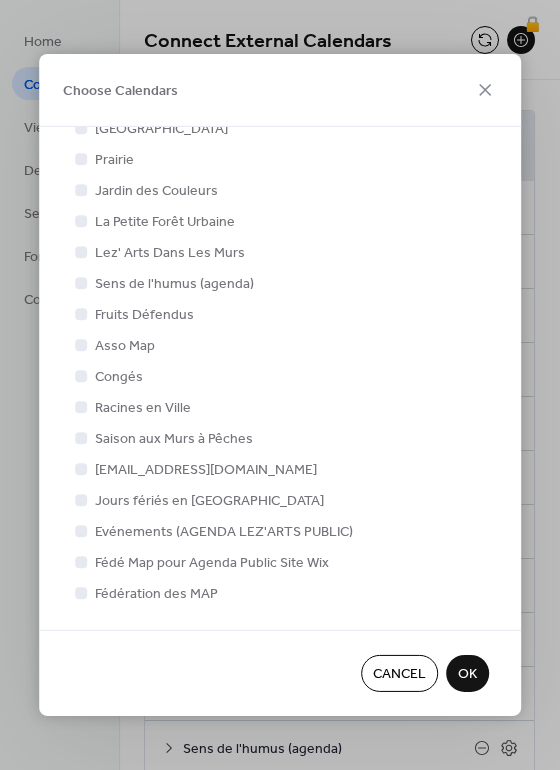 click at bounding box center [81, 562] 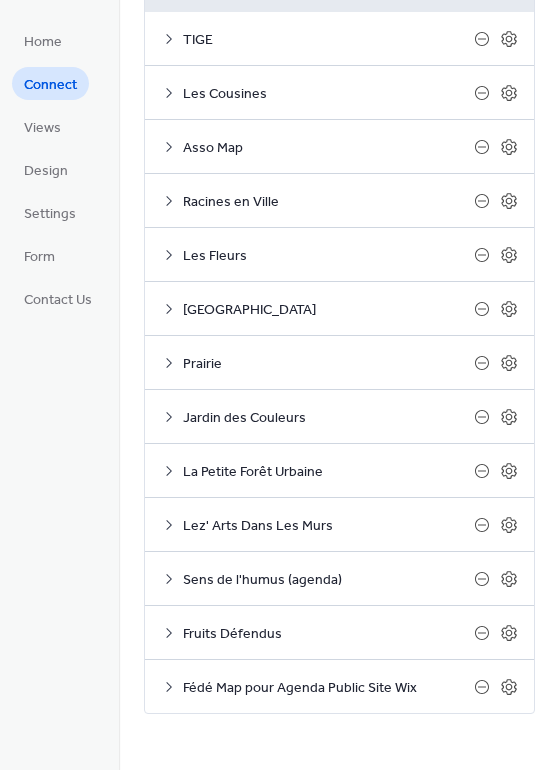 scroll, scrollTop: 0, scrollLeft: 0, axis: both 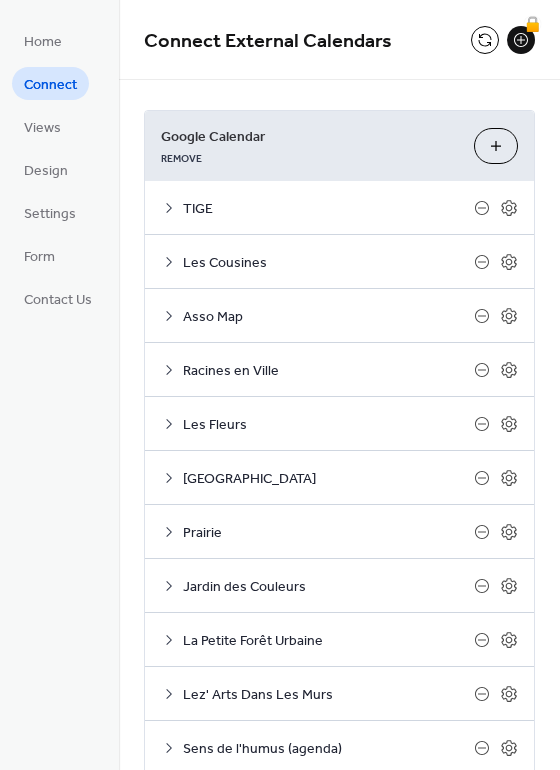click on "Choose Calendars" at bounding box center [496, 146] 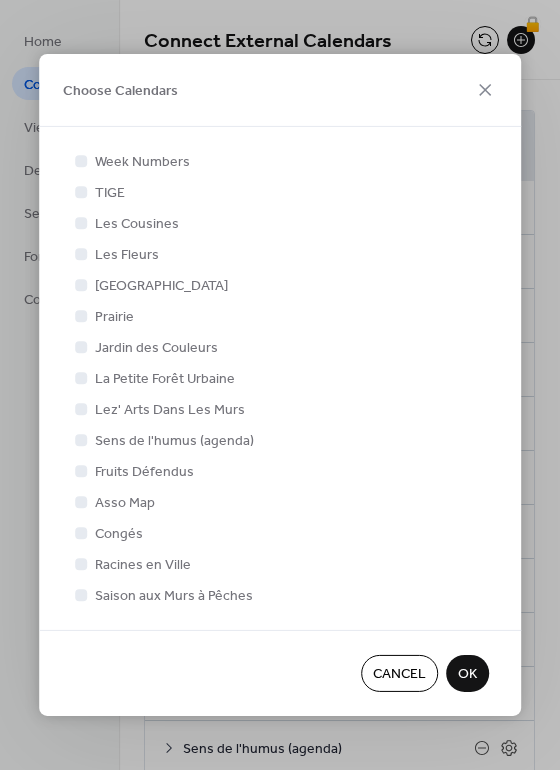scroll, scrollTop: 157, scrollLeft: 0, axis: vertical 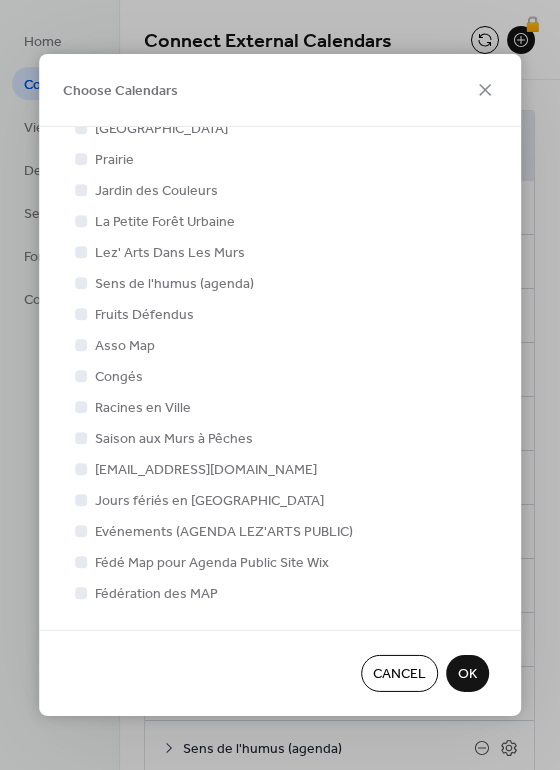 click at bounding box center [81, 593] 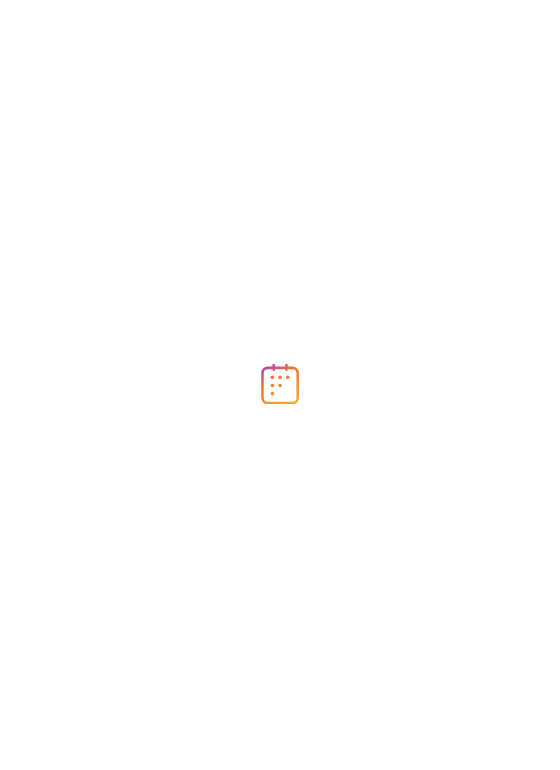 scroll, scrollTop: 0, scrollLeft: 0, axis: both 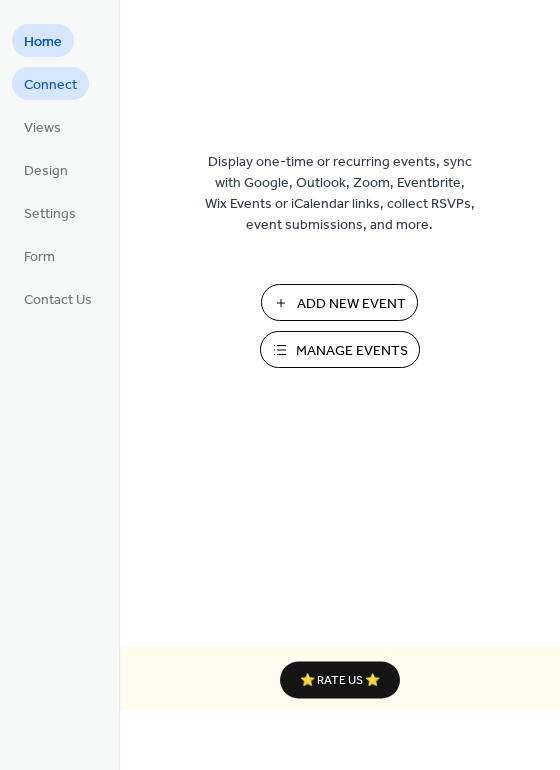 click on "Connect" at bounding box center (50, 85) 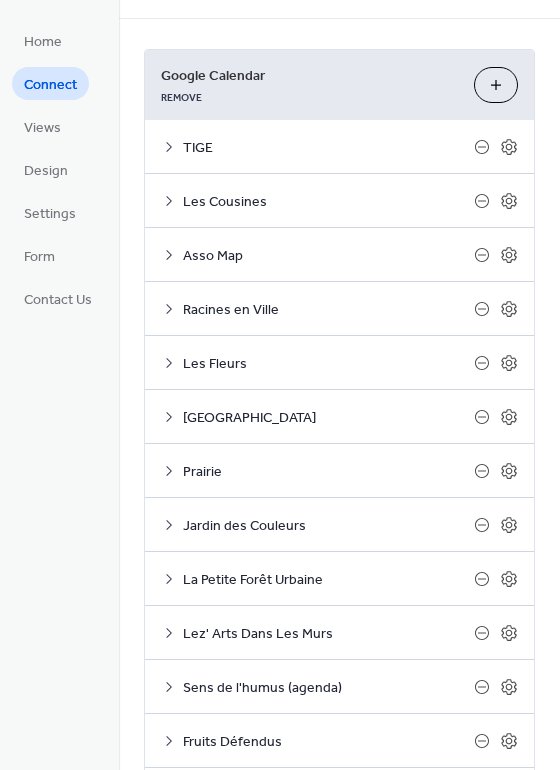 scroll, scrollTop: 0, scrollLeft: 0, axis: both 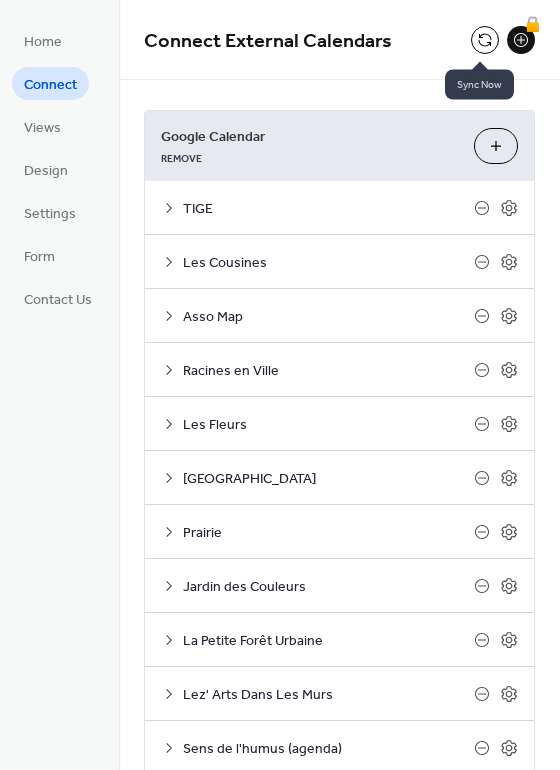 click at bounding box center (485, 40) 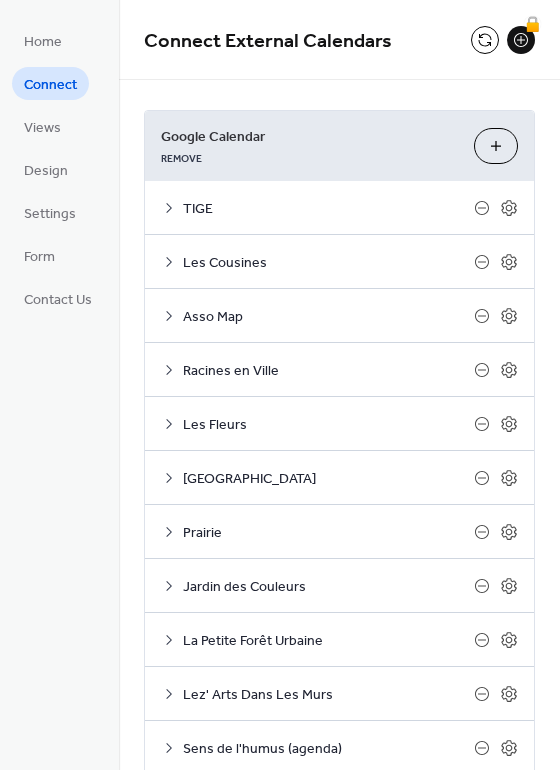 click on "Choose Calendars" at bounding box center (496, 146) 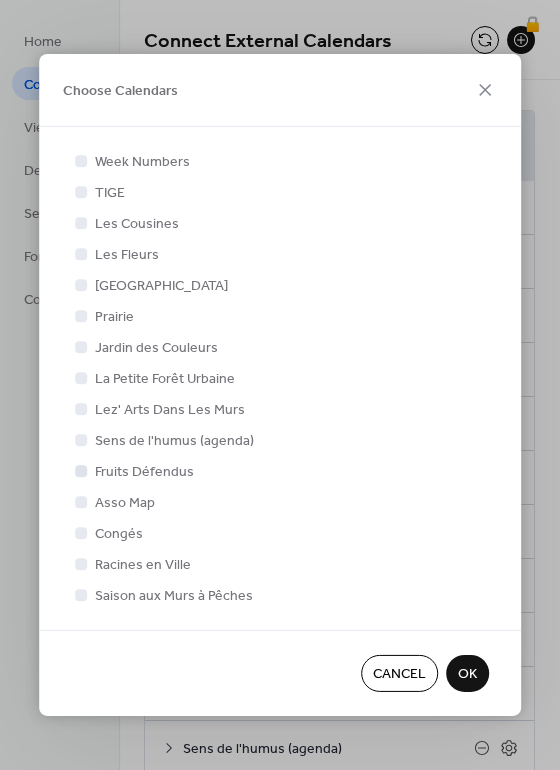 scroll, scrollTop: 157, scrollLeft: 0, axis: vertical 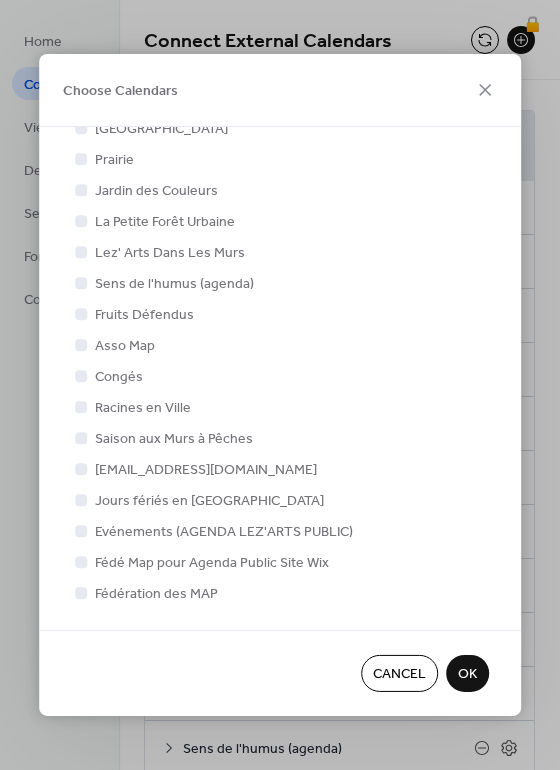 click at bounding box center [81, 593] 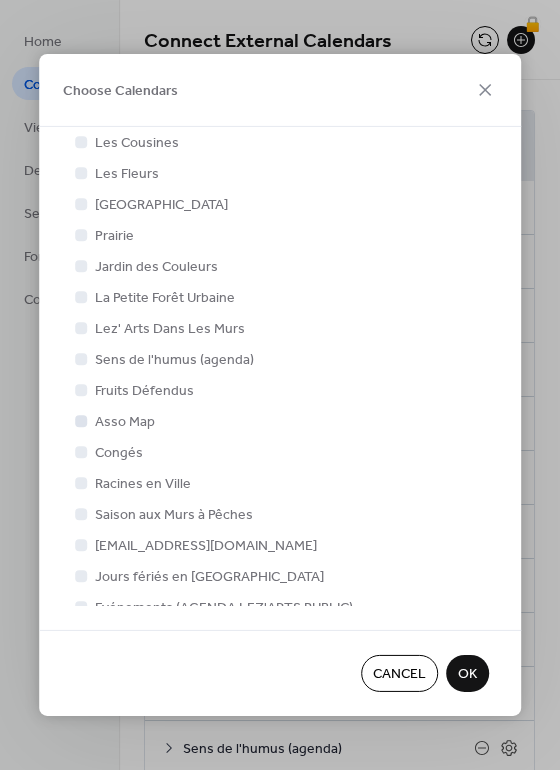 scroll, scrollTop: 76, scrollLeft: 0, axis: vertical 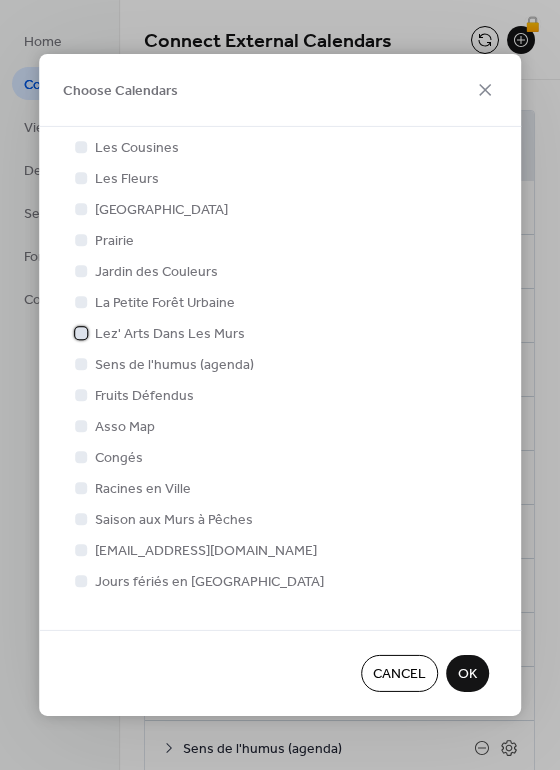 click 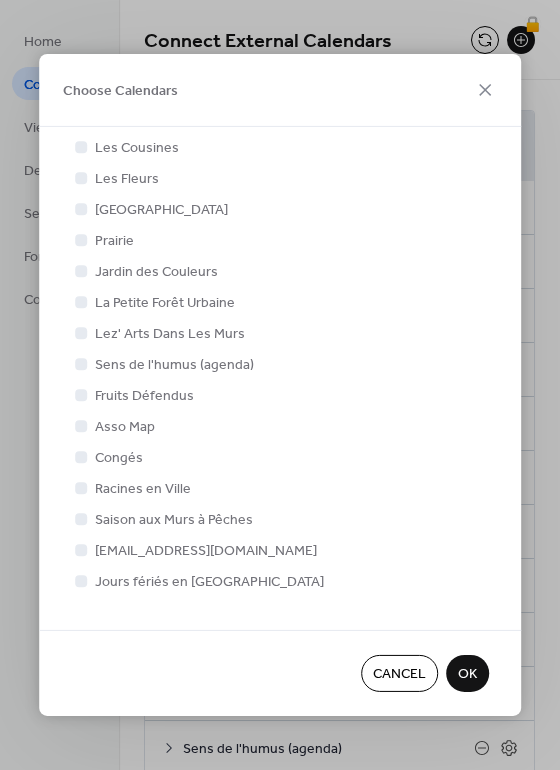scroll, scrollTop: 157, scrollLeft: 0, axis: vertical 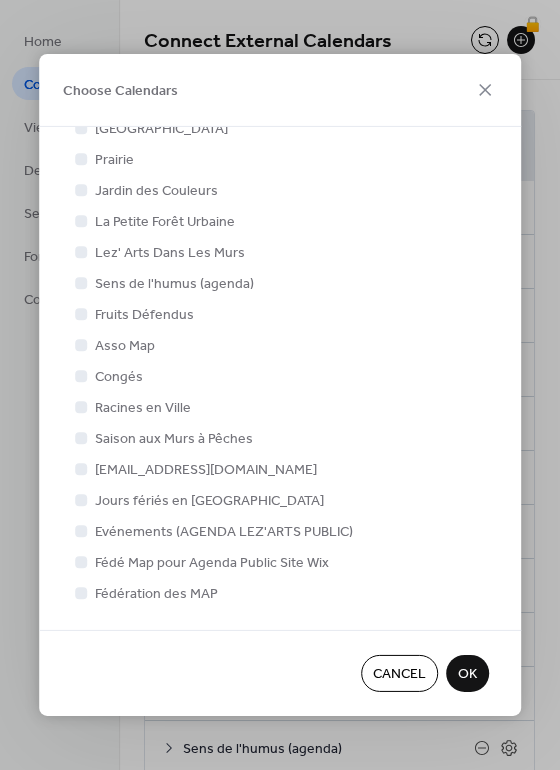 click on "Cancel" at bounding box center [399, 675] 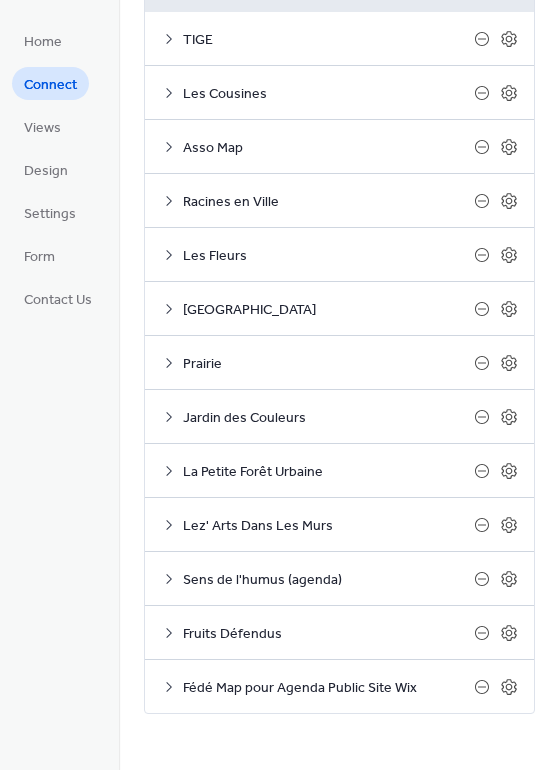 scroll, scrollTop: 0, scrollLeft: 0, axis: both 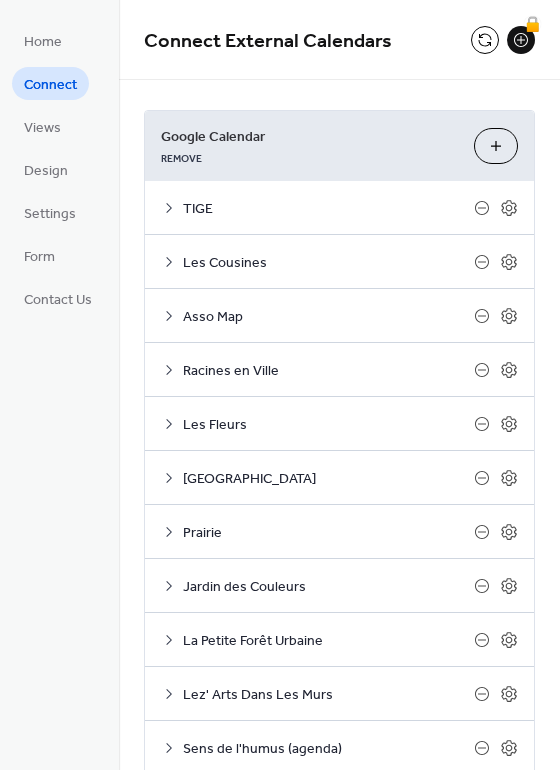 click on "Choose Calendars" at bounding box center [496, 146] 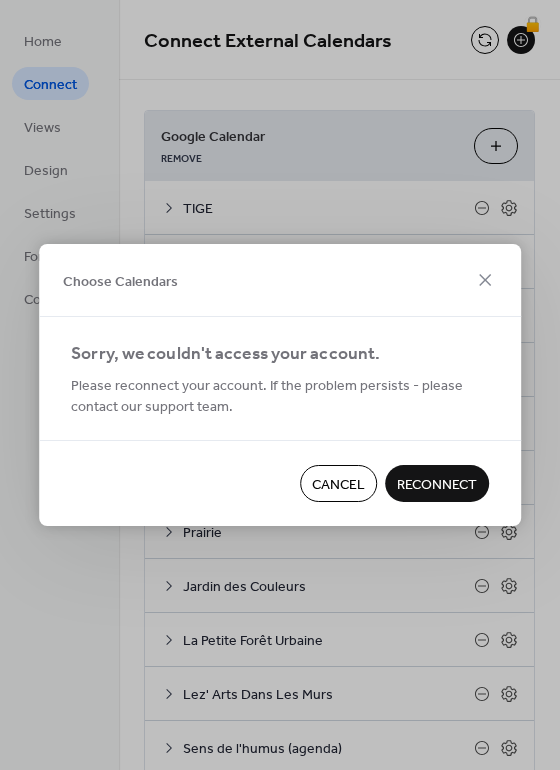 click on "Reconnect" at bounding box center [437, 485] 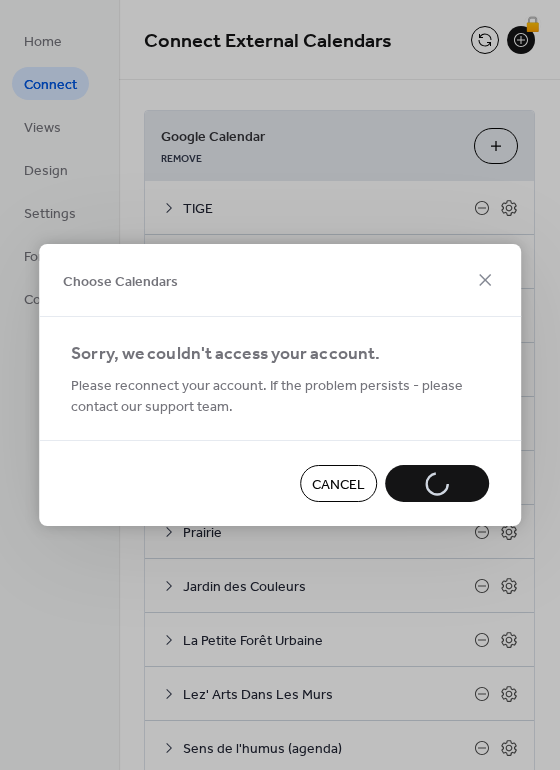 scroll, scrollTop: 3, scrollLeft: 0, axis: vertical 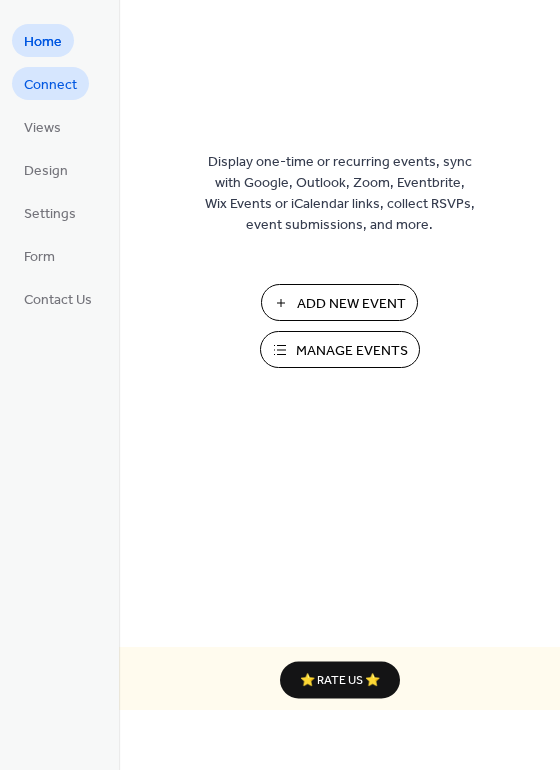click on "Connect" at bounding box center (50, 85) 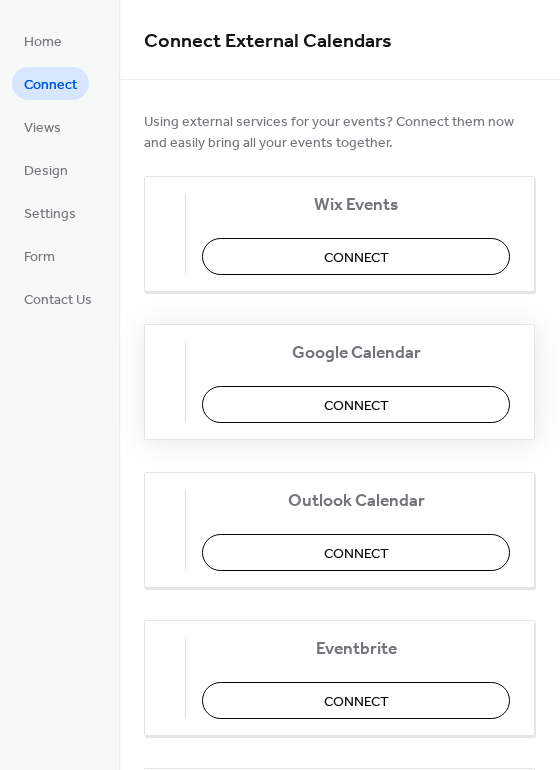 click on "Connect" at bounding box center (356, 406) 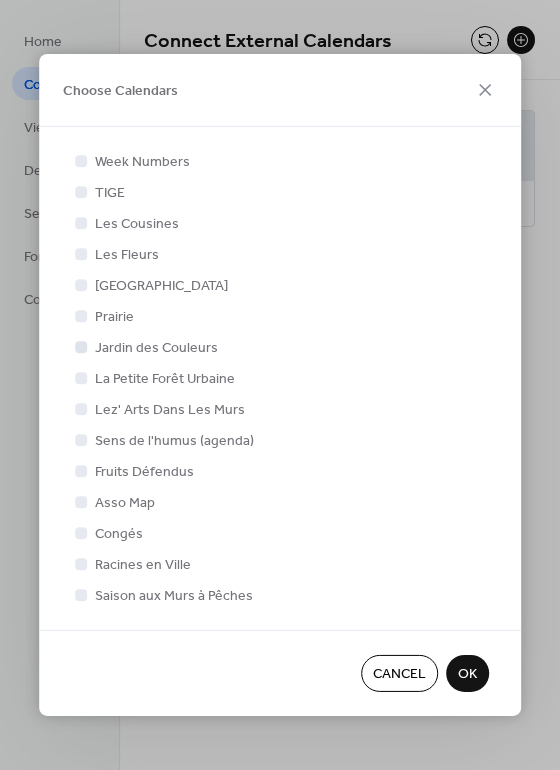scroll, scrollTop: 157, scrollLeft: 0, axis: vertical 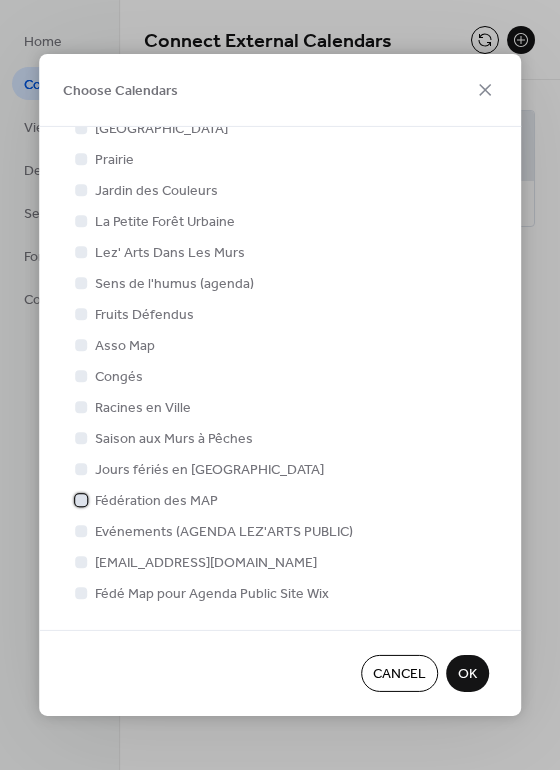 click at bounding box center [81, 500] 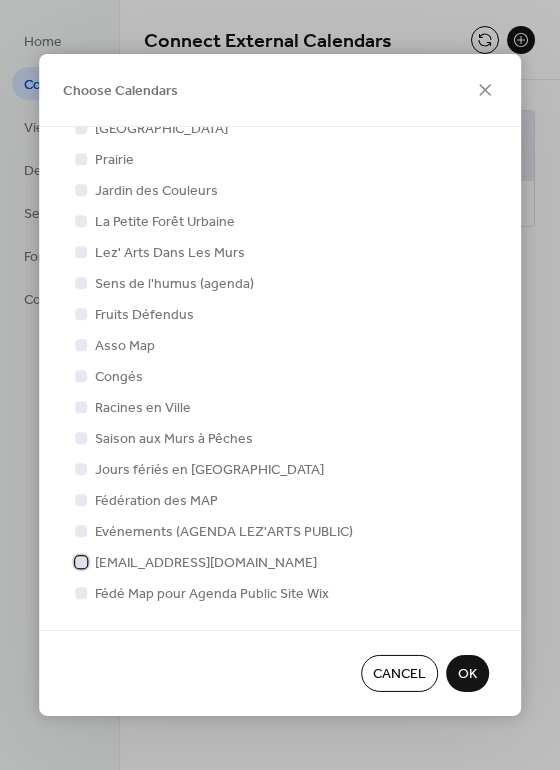 click at bounding box center (81, 562) 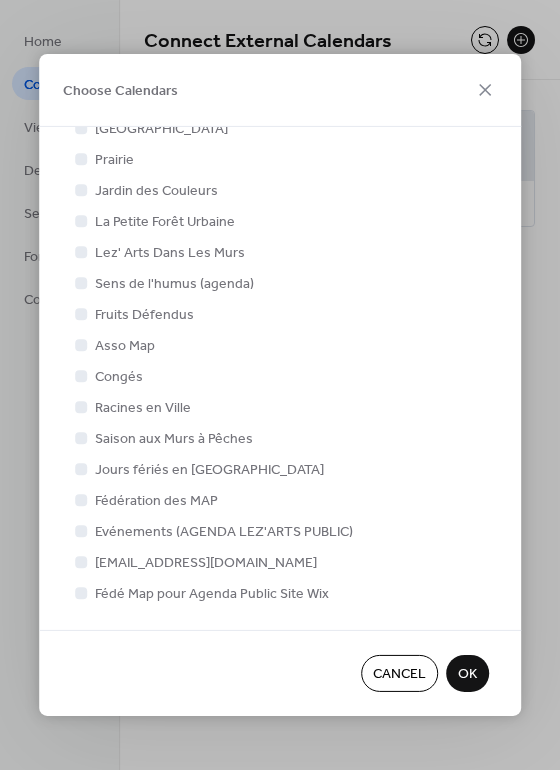 click at bounding box center [81, 593] 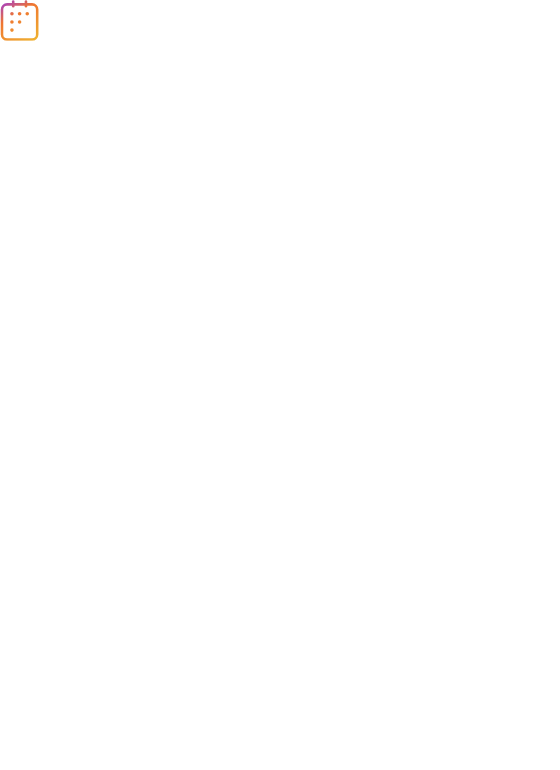 scroll, scrollTop: 0, scrollLeft: 0, axis: both 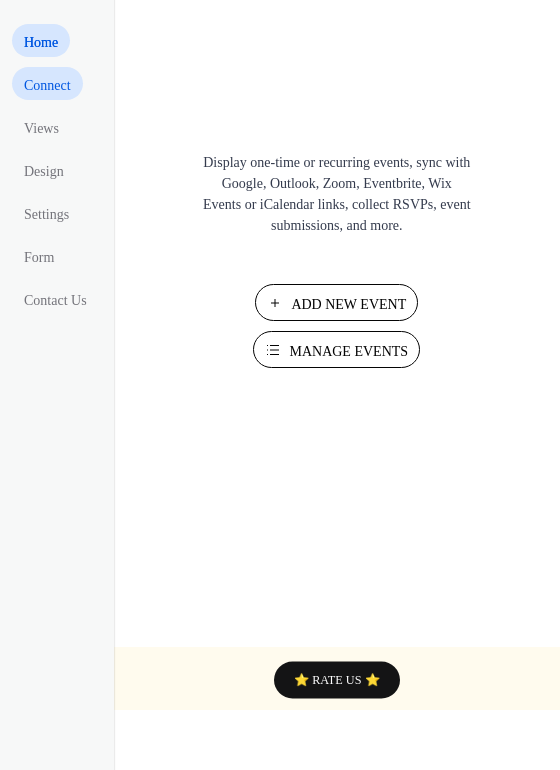 click on "Connect" at bounding box center (47, 85) 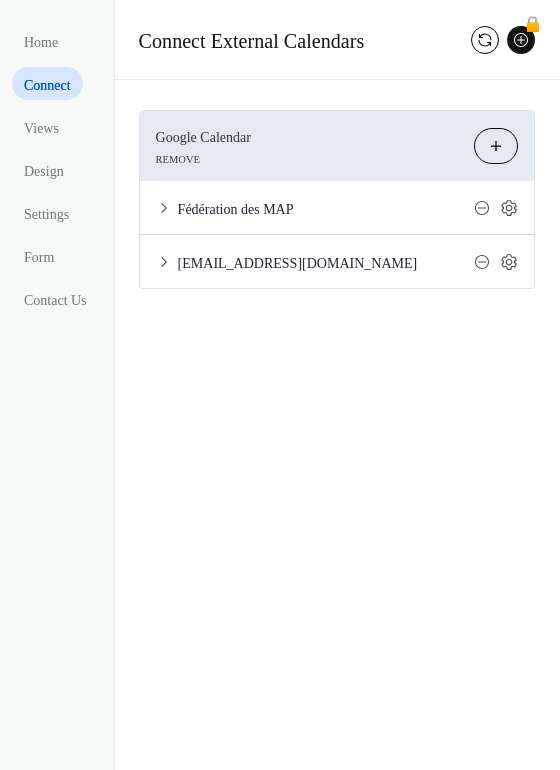 click on "Choose Calendars" at bounding box center [496, 146] 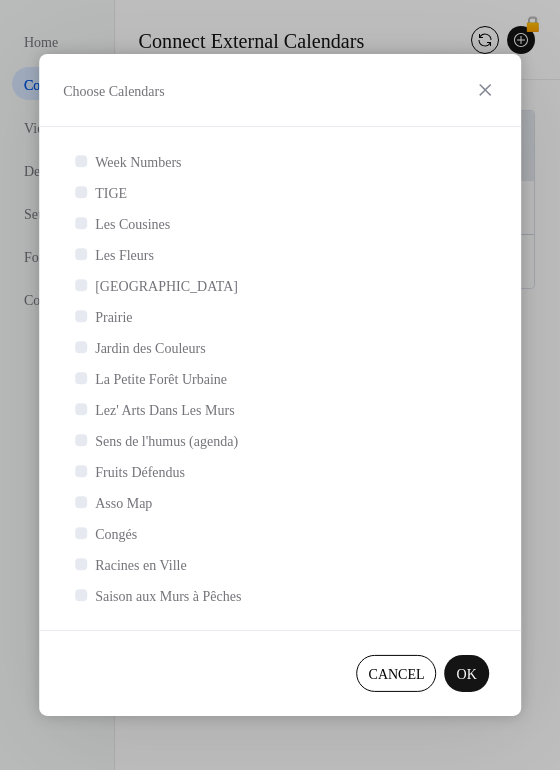 scroll, scrollTop: 157, scrollLeft: 0, axis: vertical 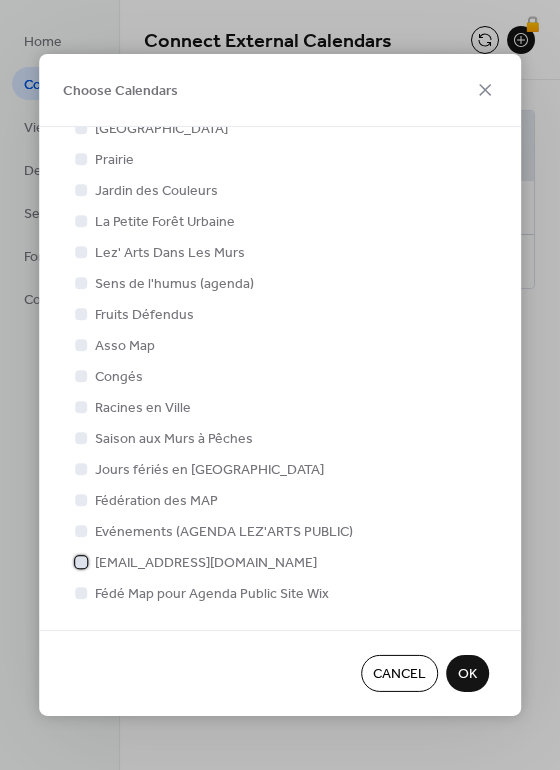 click 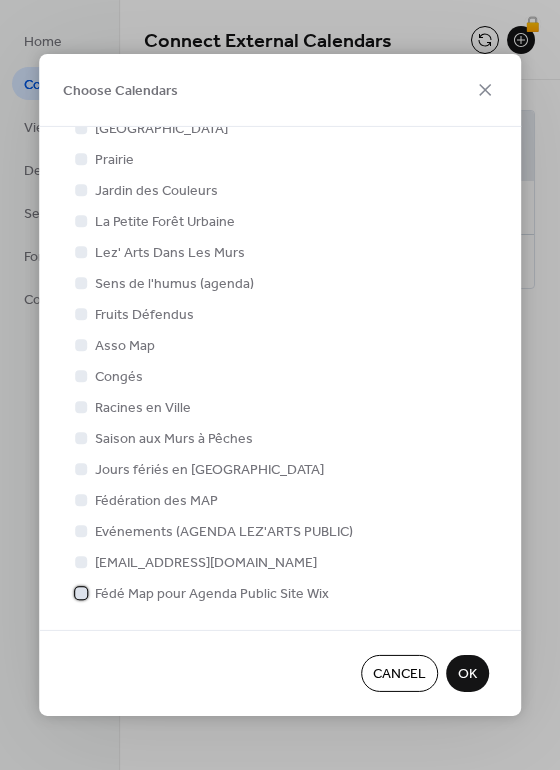 click at bounding box center [81, 593] 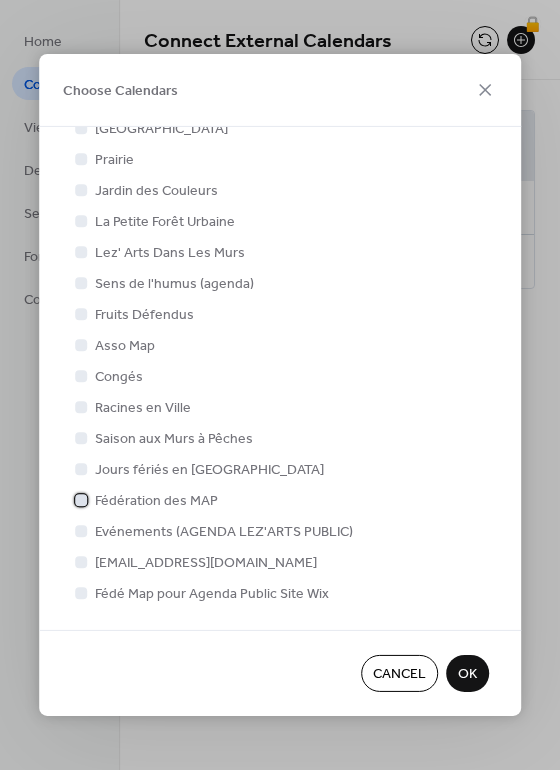 click 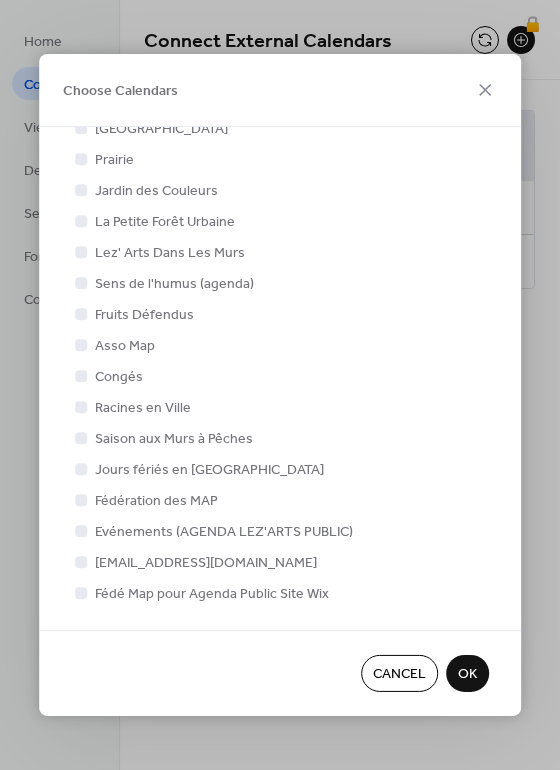 click on "OK" at bounding box center [467, 675] 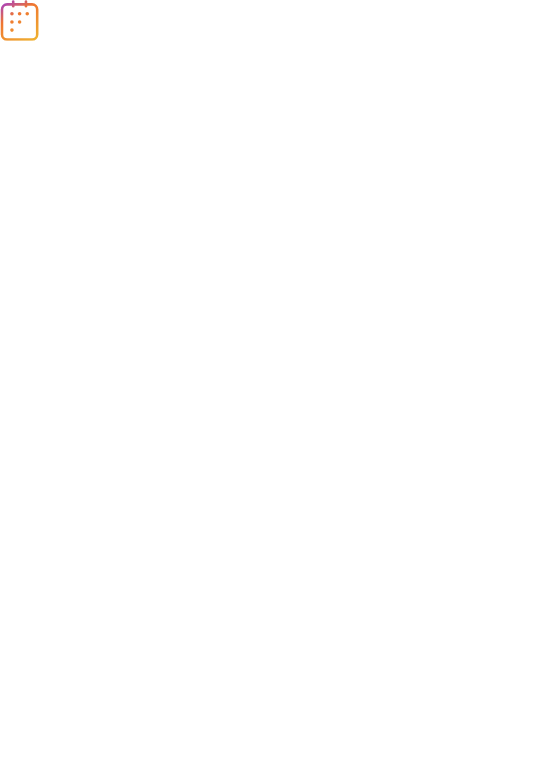 scroll, scrollTop: 0, scrollLeft: 0, axis: both 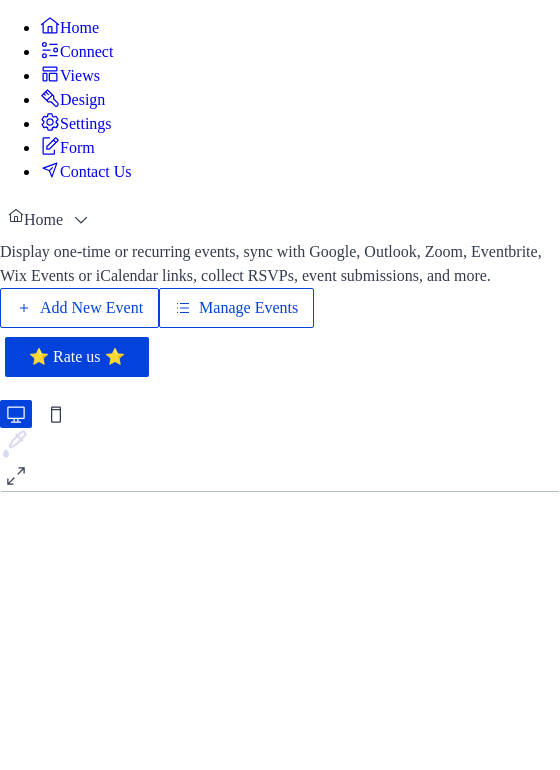 click on "Connect" at bounding box center [86, 52] 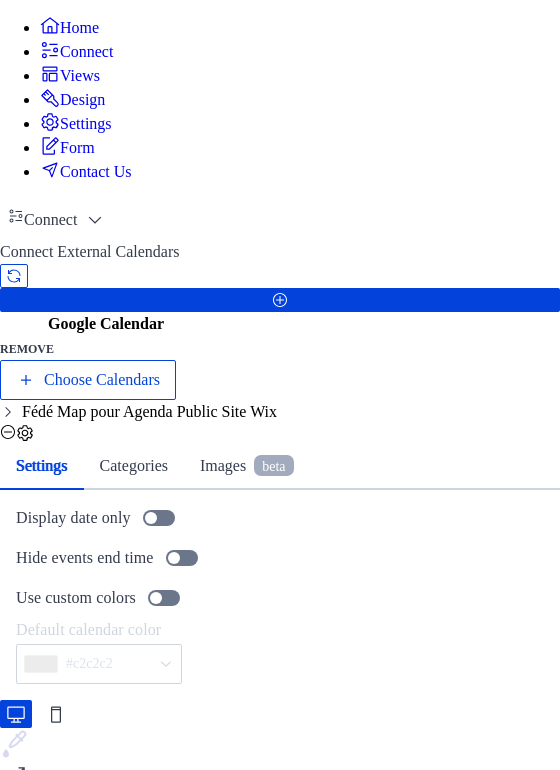 click on "Choose Calendars" at bounding box center [88, 380] 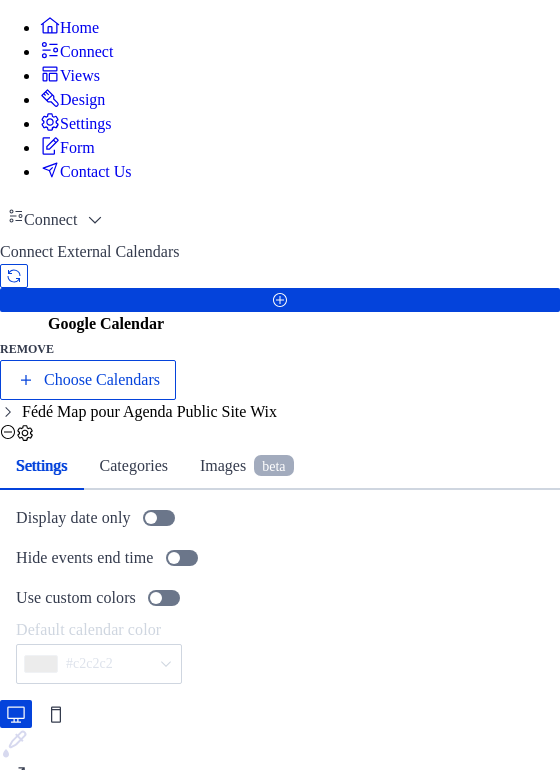 scroll, scrollTop: 0, scrollLeft: 0, axis: both 